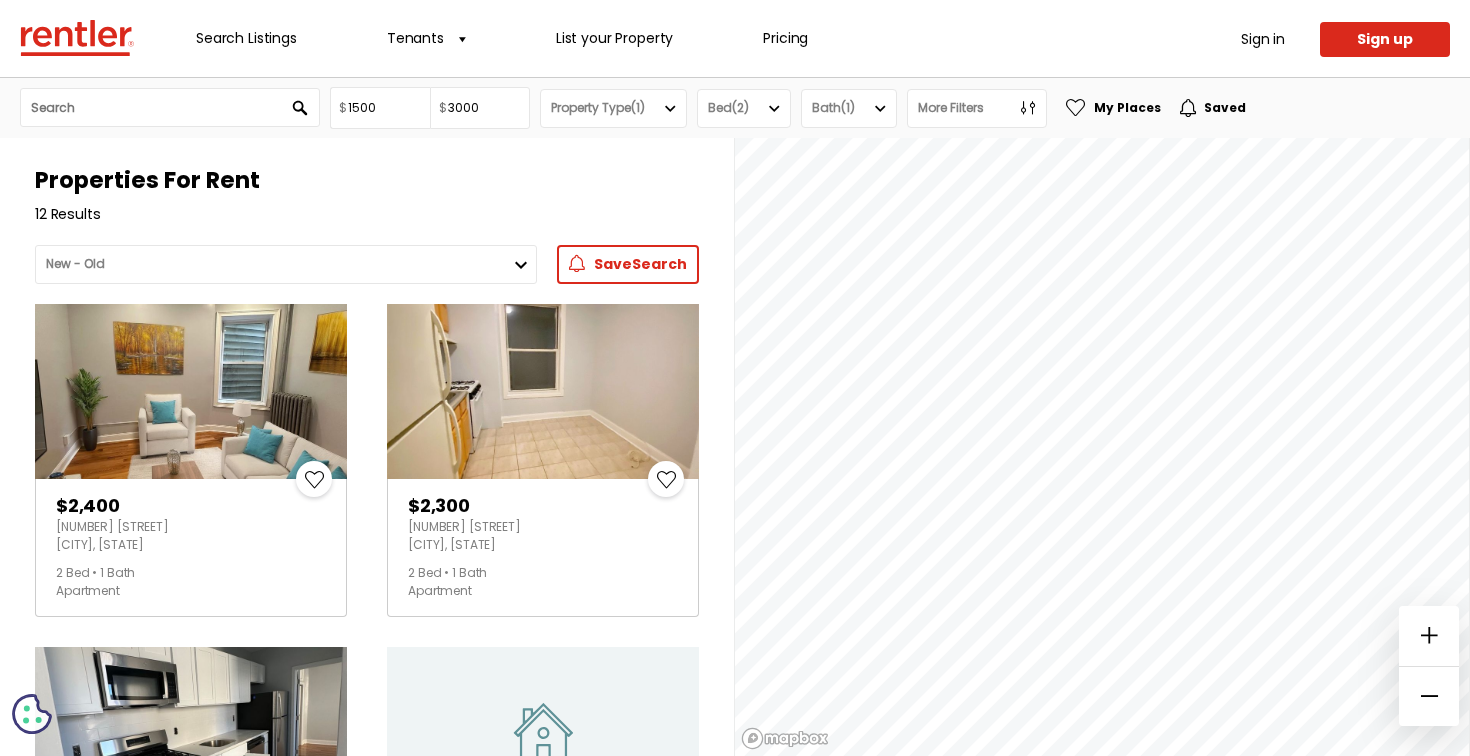 scroll, scrollTop: 0, scrollLeft: 0, axis: both 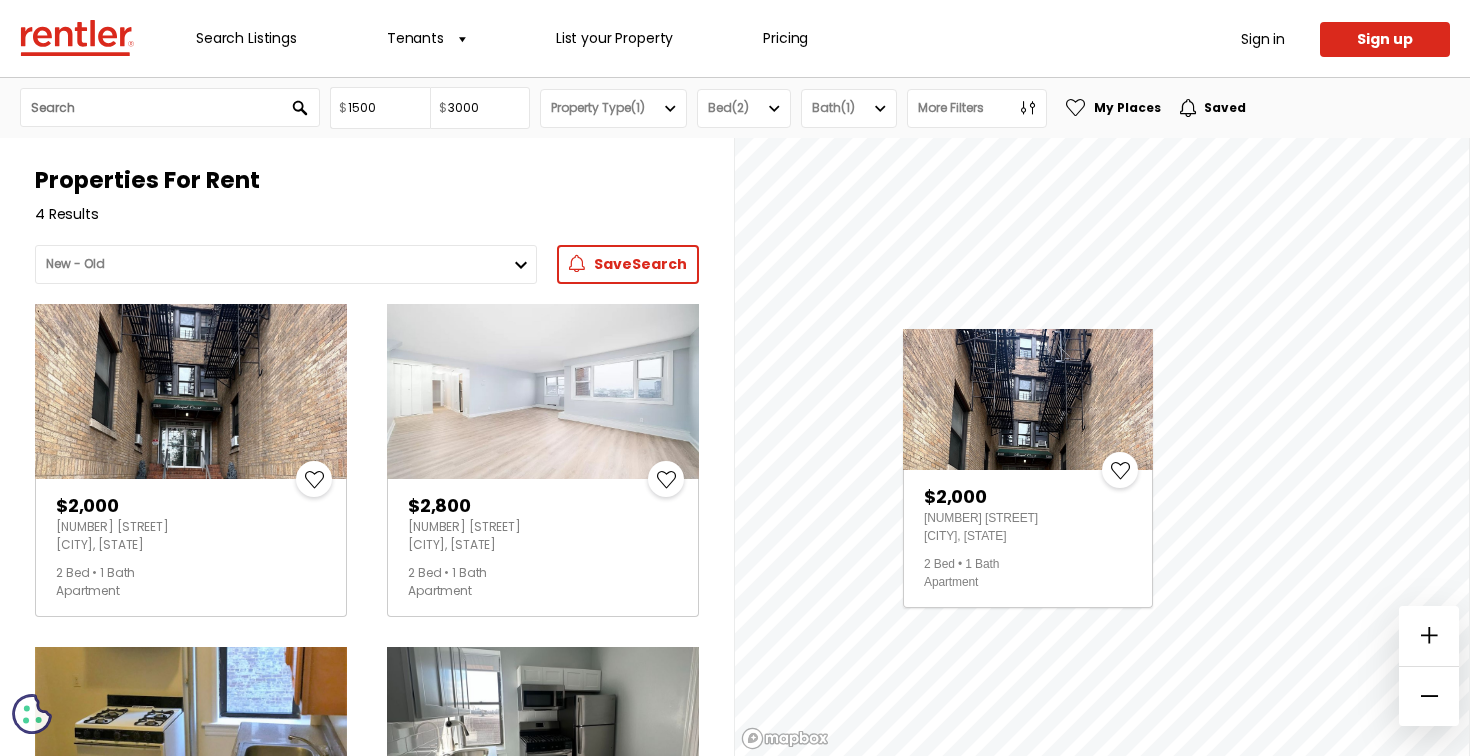 click at bounding box center (1028, 399) 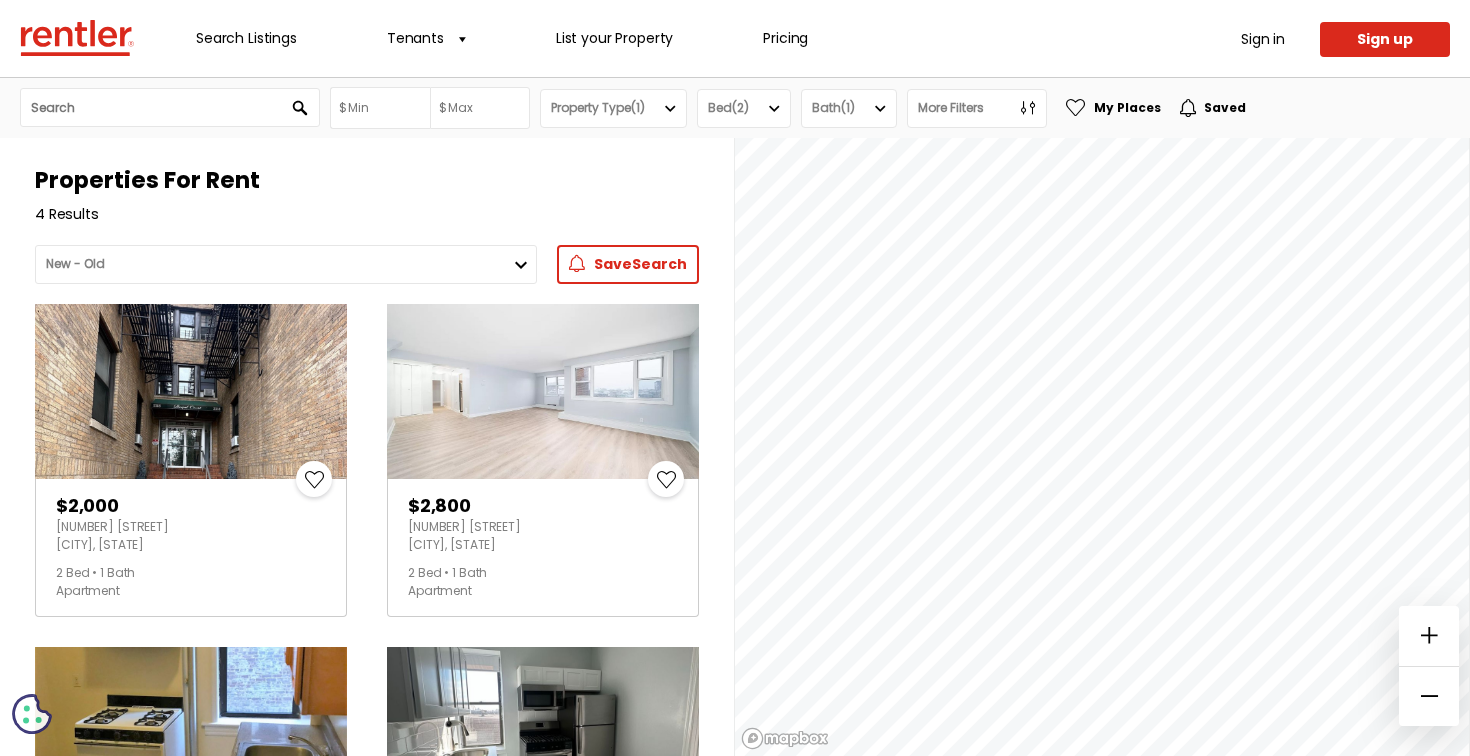 scroll, scrollTop: 0, scrollLeft: 0, axis: both 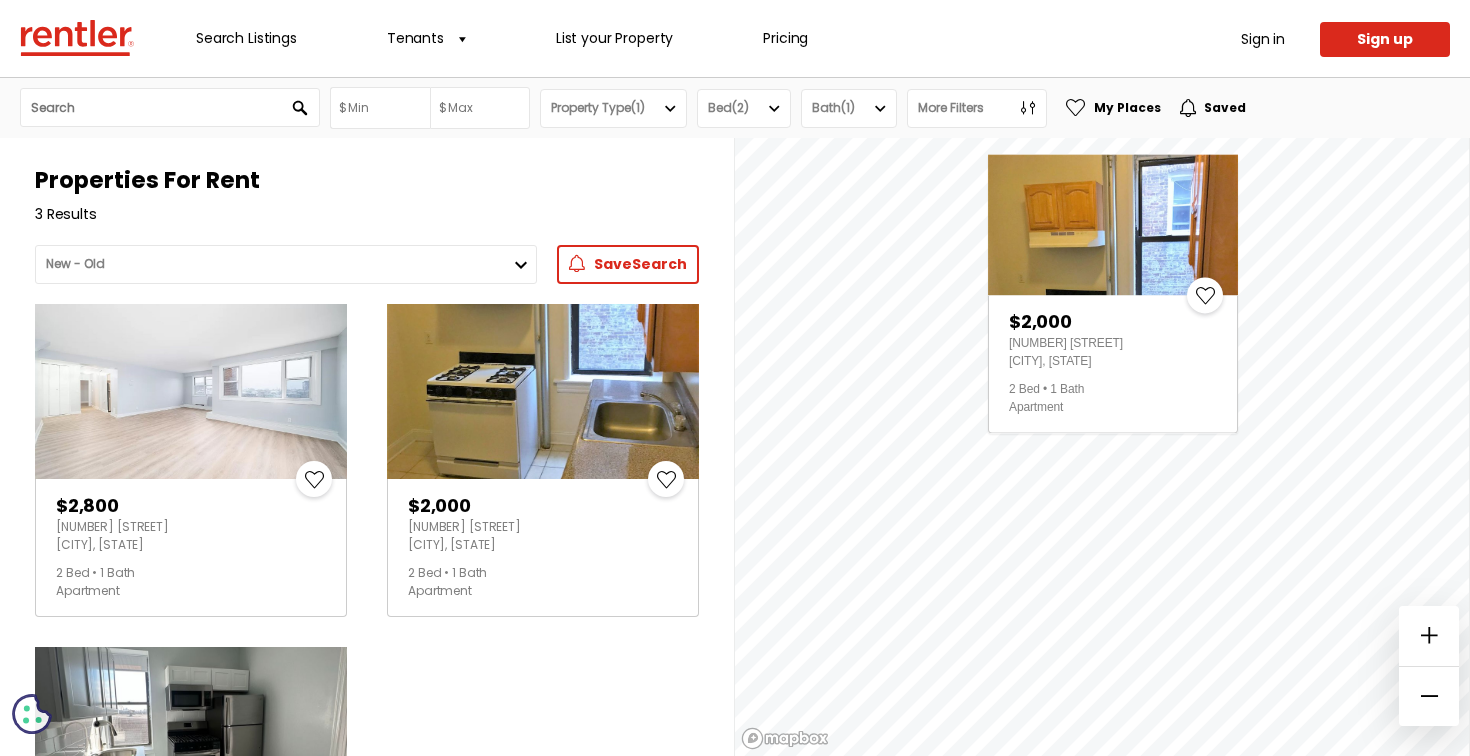 click at bounding box center [543, 392] 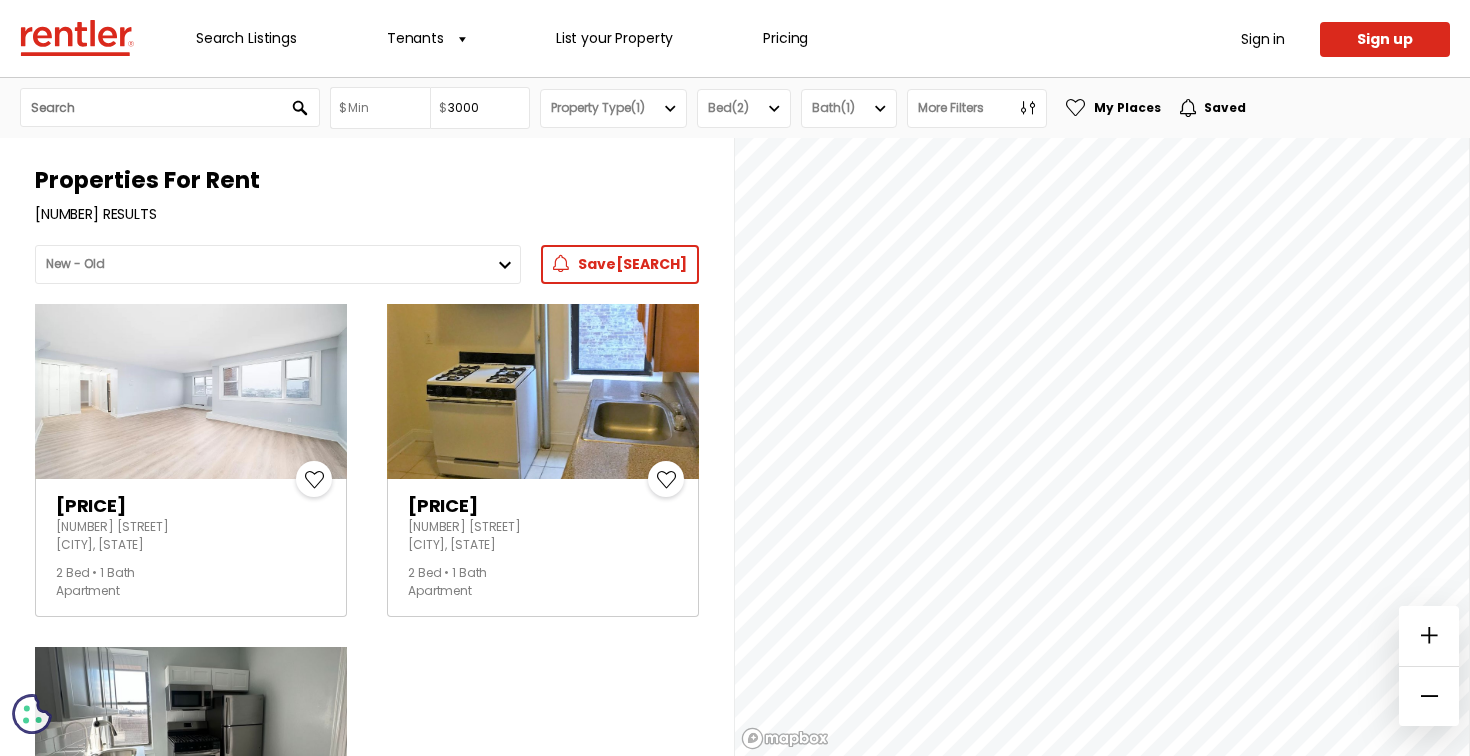 scroll, scrollTop: 0, scrollLeft: 0, axis: both 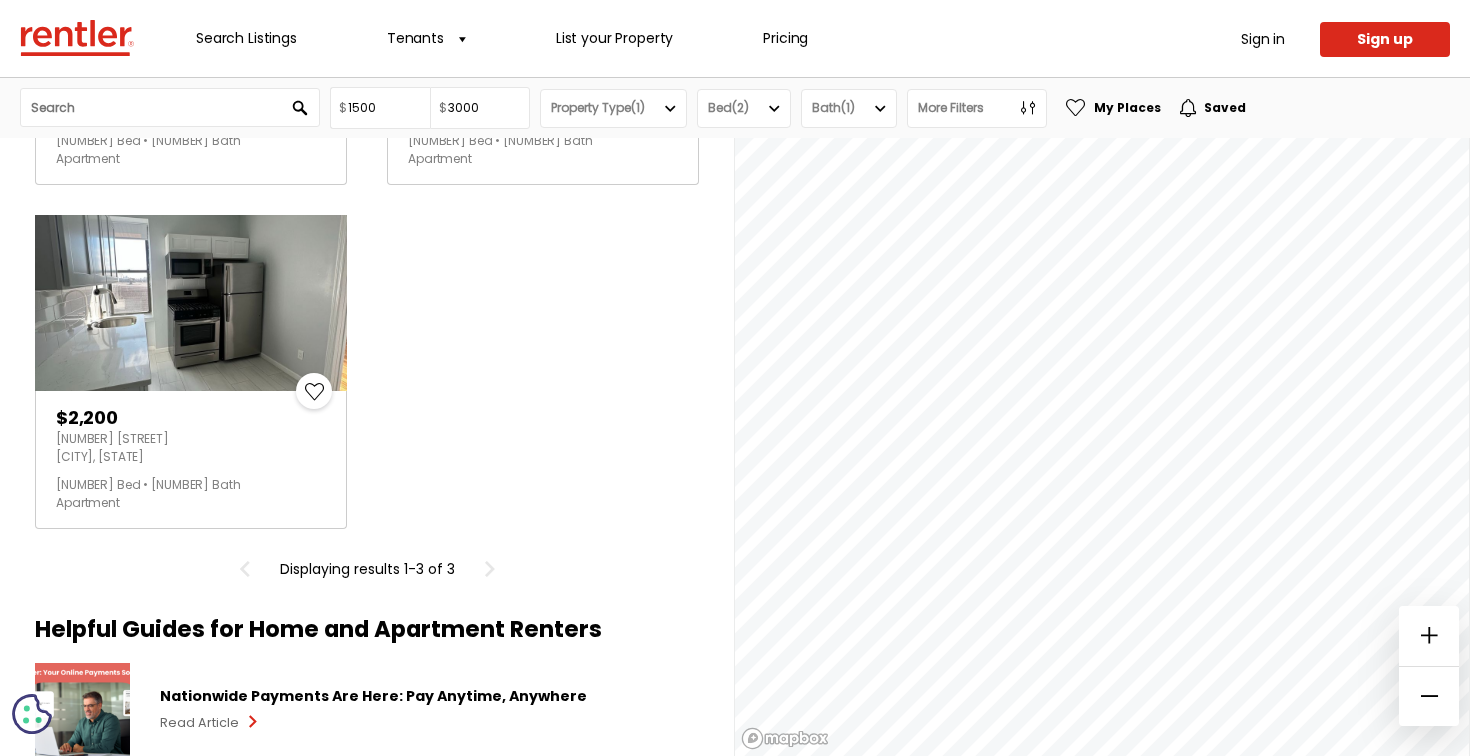 click at bounding box center (191, 303) 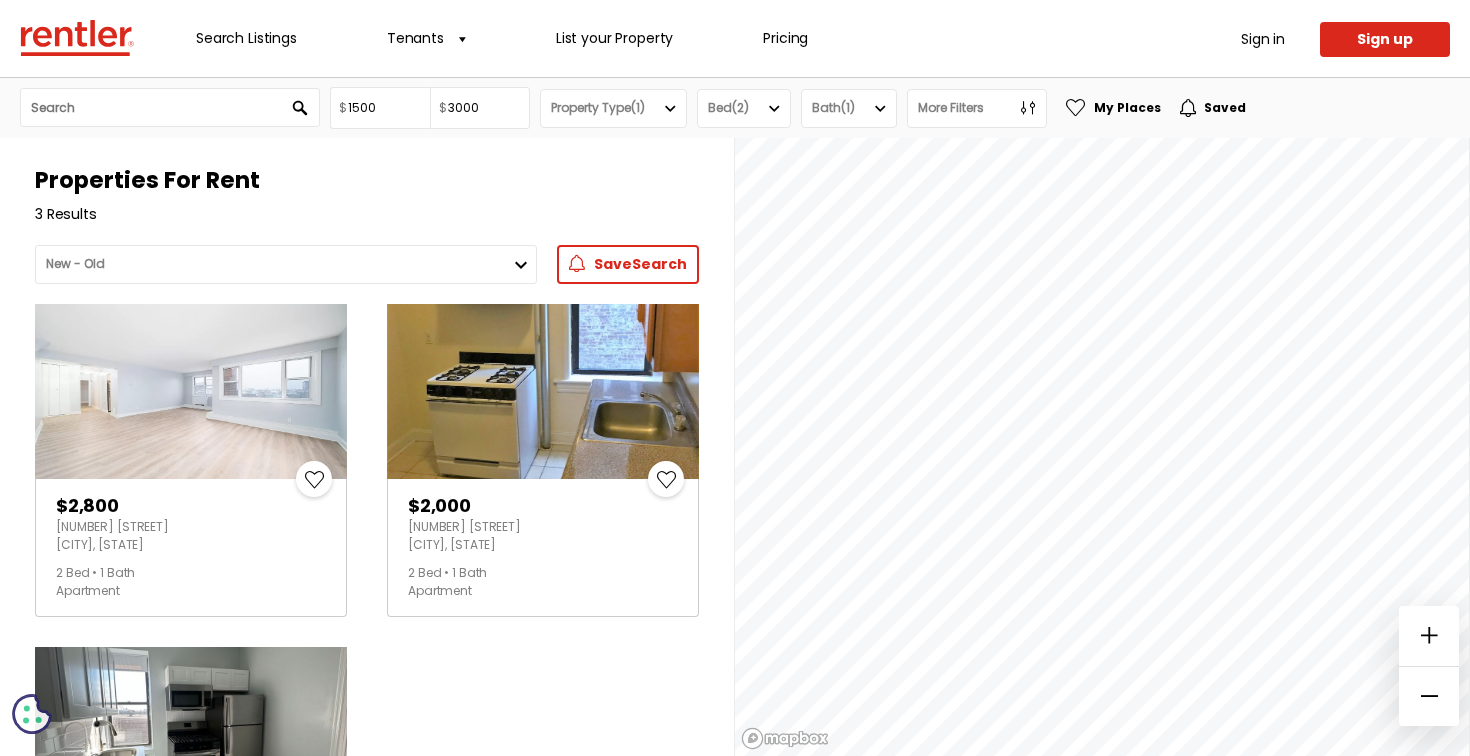 scroll, scrollTop: 0, scrollLeft: 0, axis: both 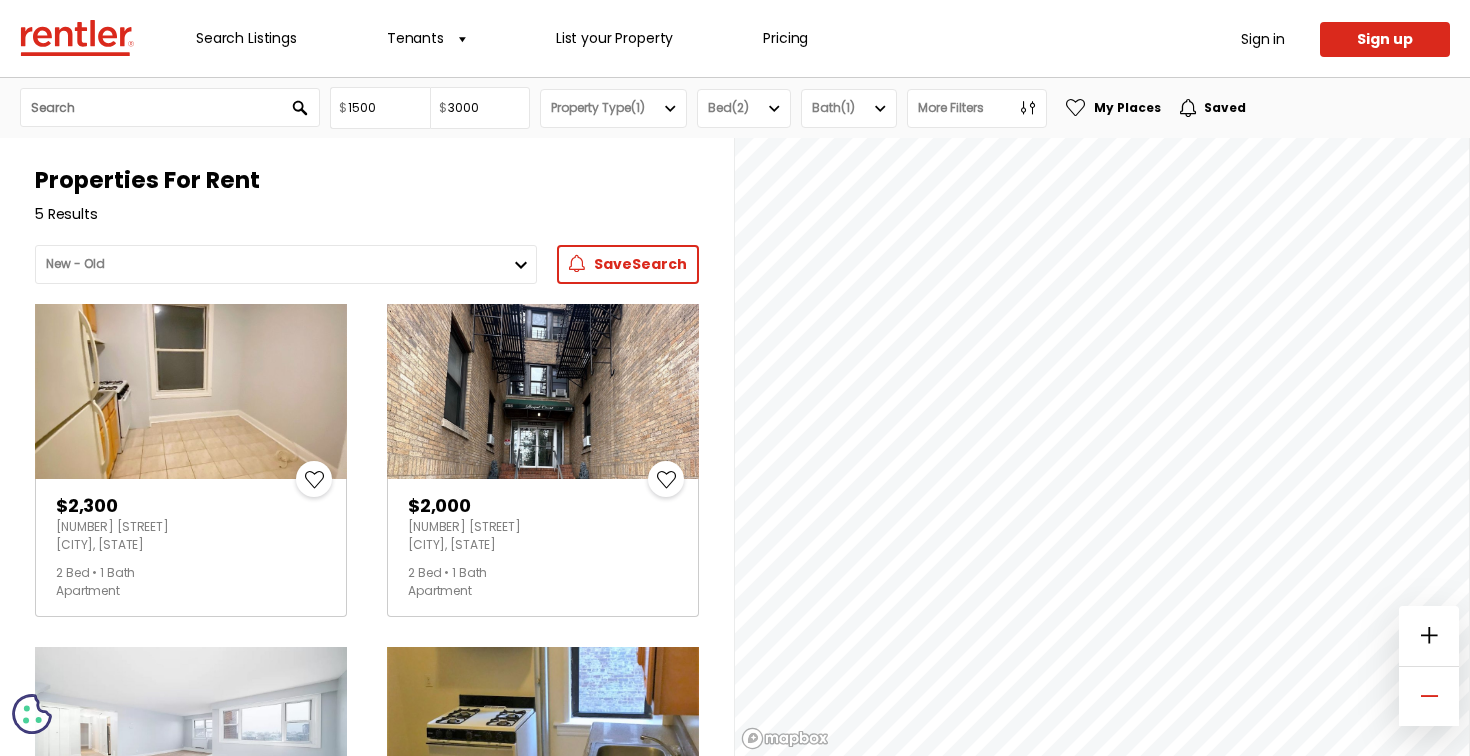 click at bounding box center [1429, 696] 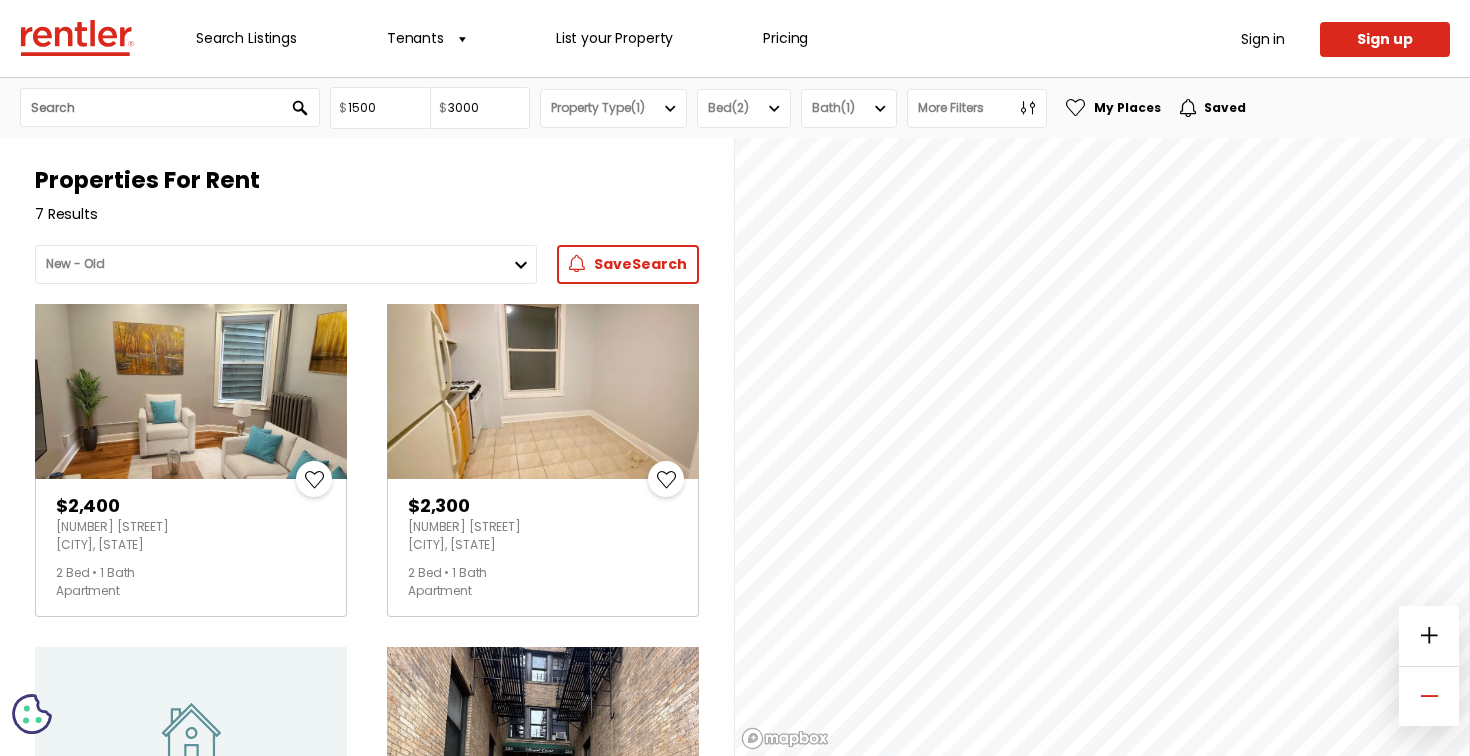click at bounding box center [1429, 696] 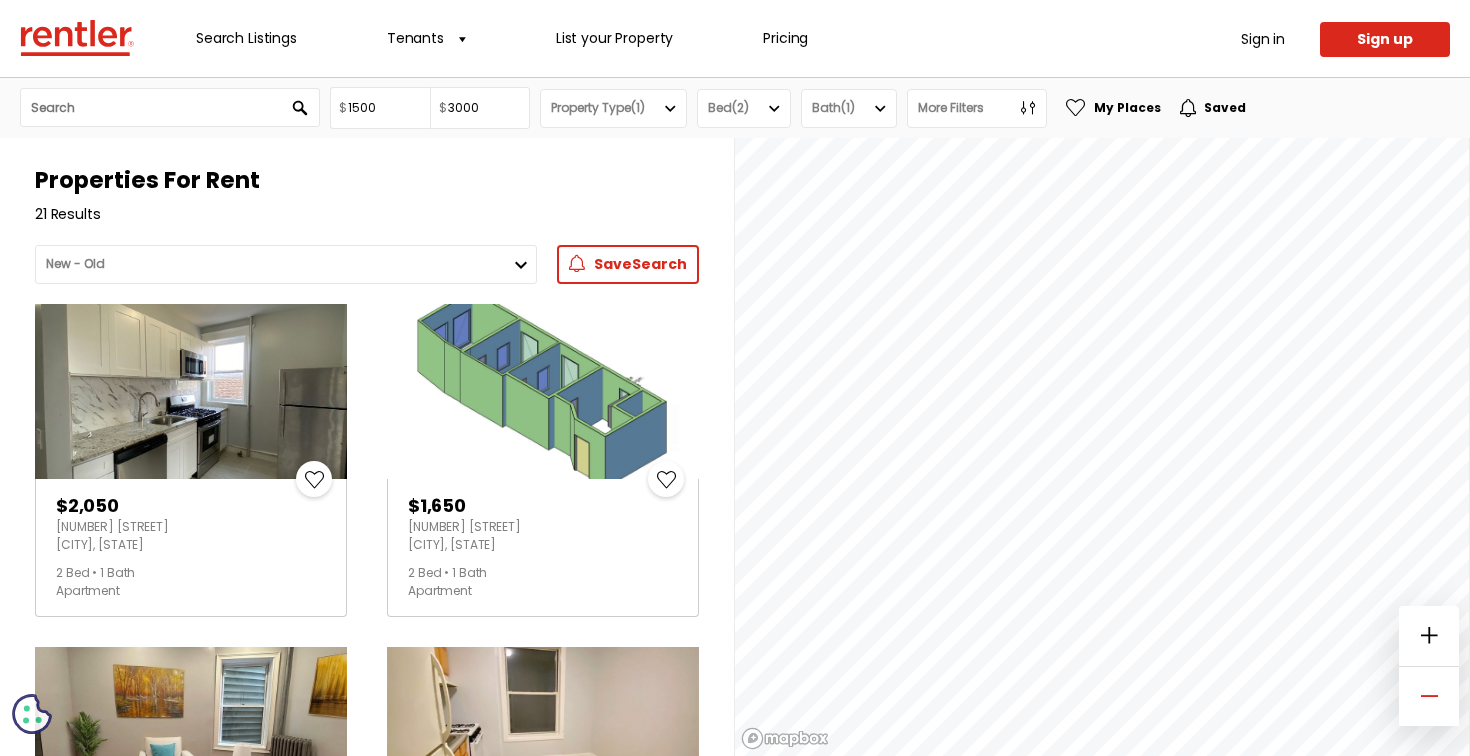 click at bounding box center [1429, 696] 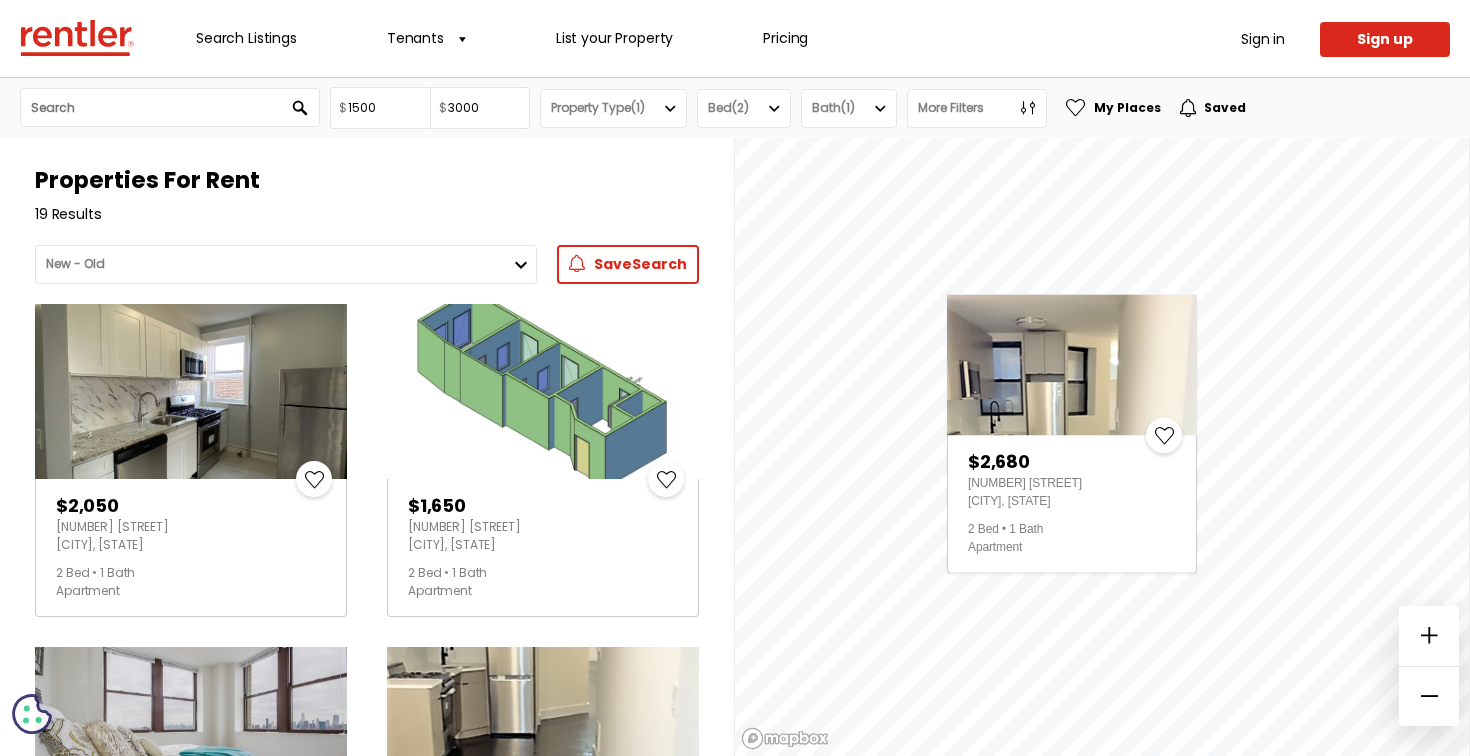 click at bounding box center [1072, 364] 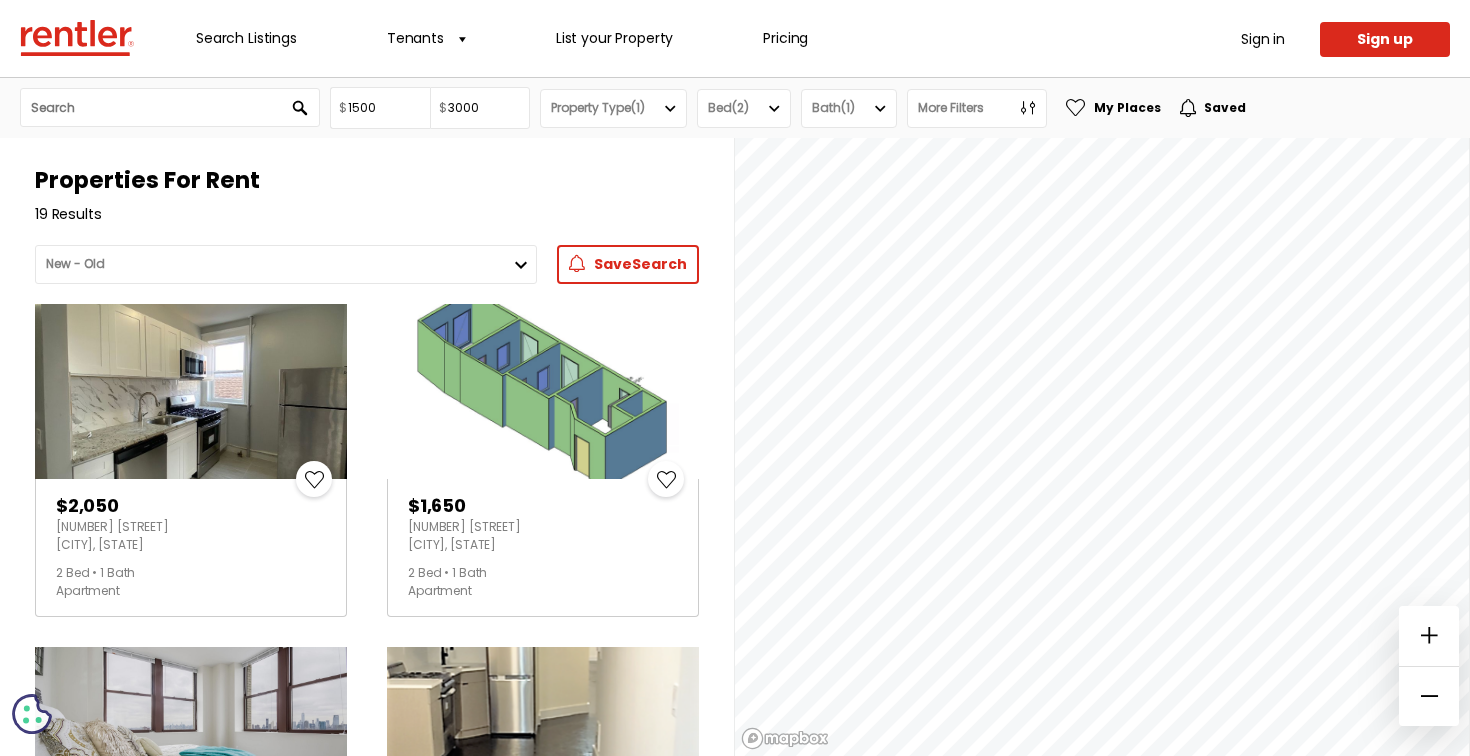 scroll, scrollTop: 0, scrollLeft: 0, axis: both 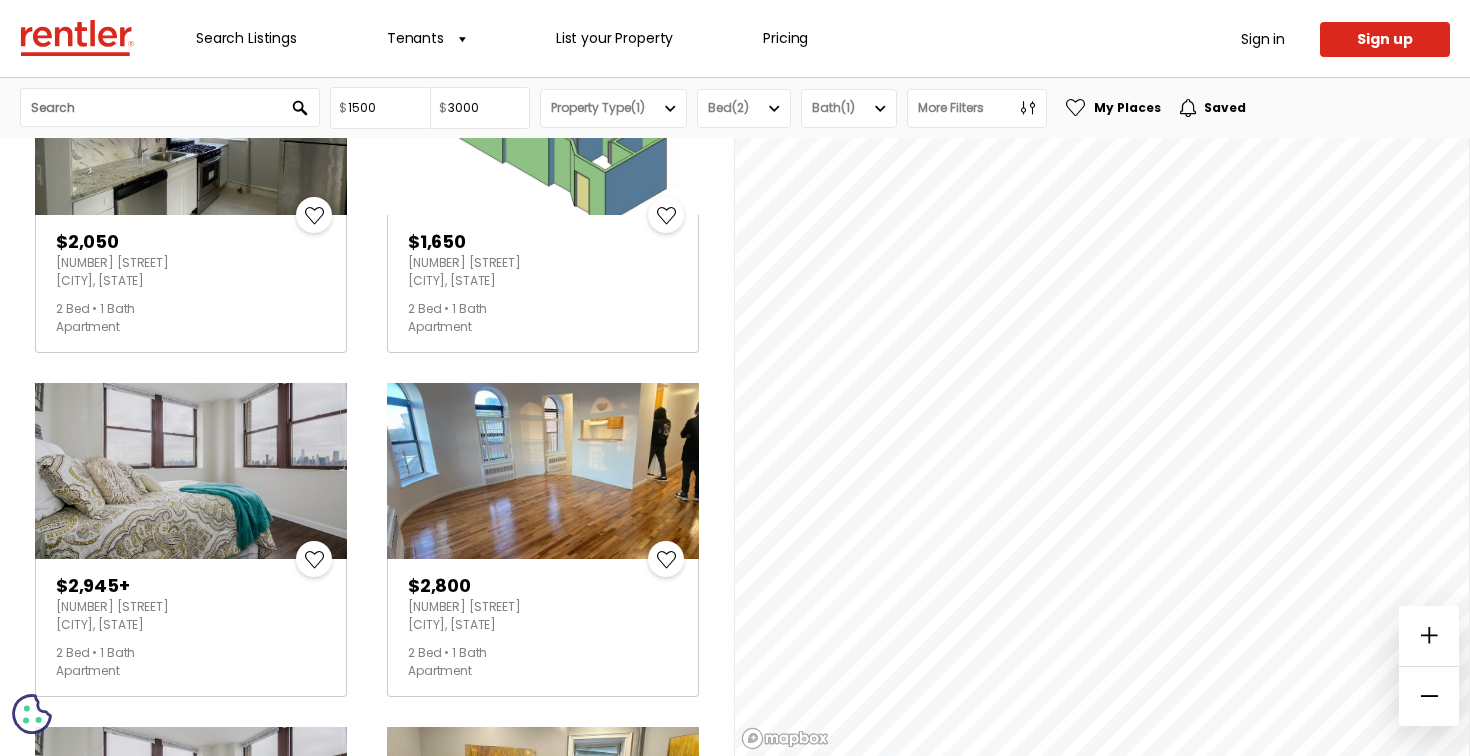 click at bounding box center (543, 471) 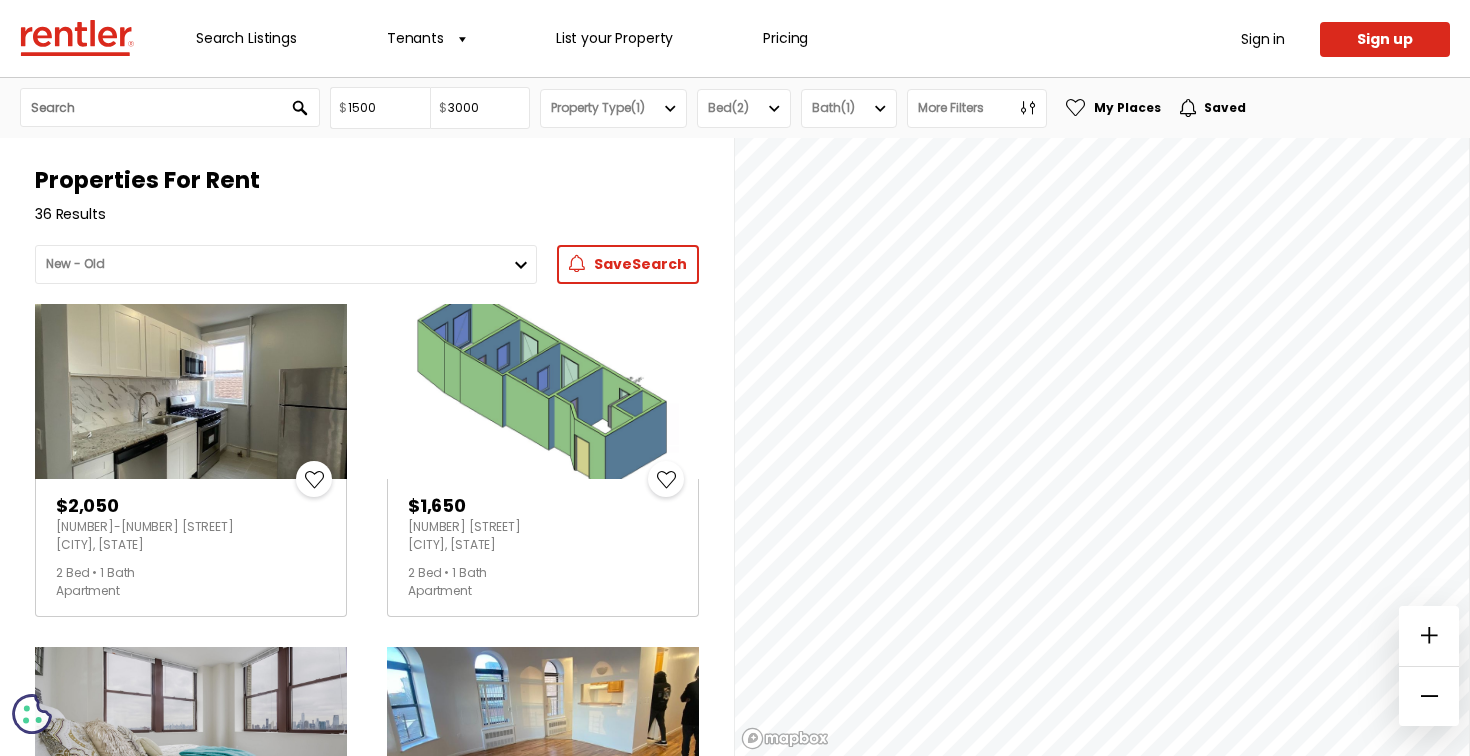 scroll, scrollTop: 0, scrollLeft: 0, axis: both 